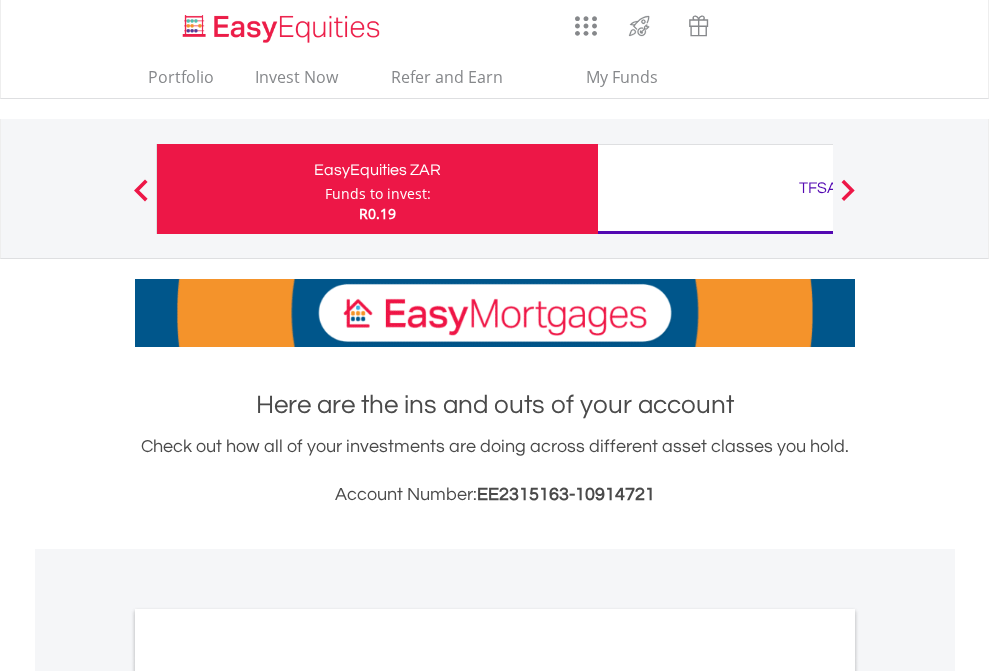 scroll, scrollTop: 0, scrollLeft: 0, axis: both 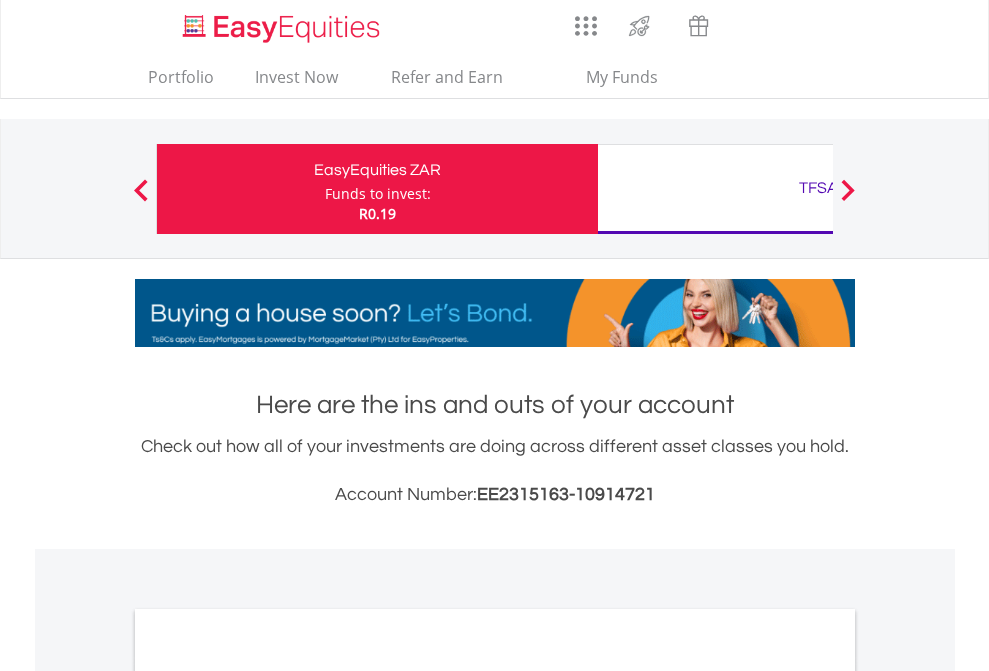 click on "Funds to invest:" at bounding box center (378, 194) 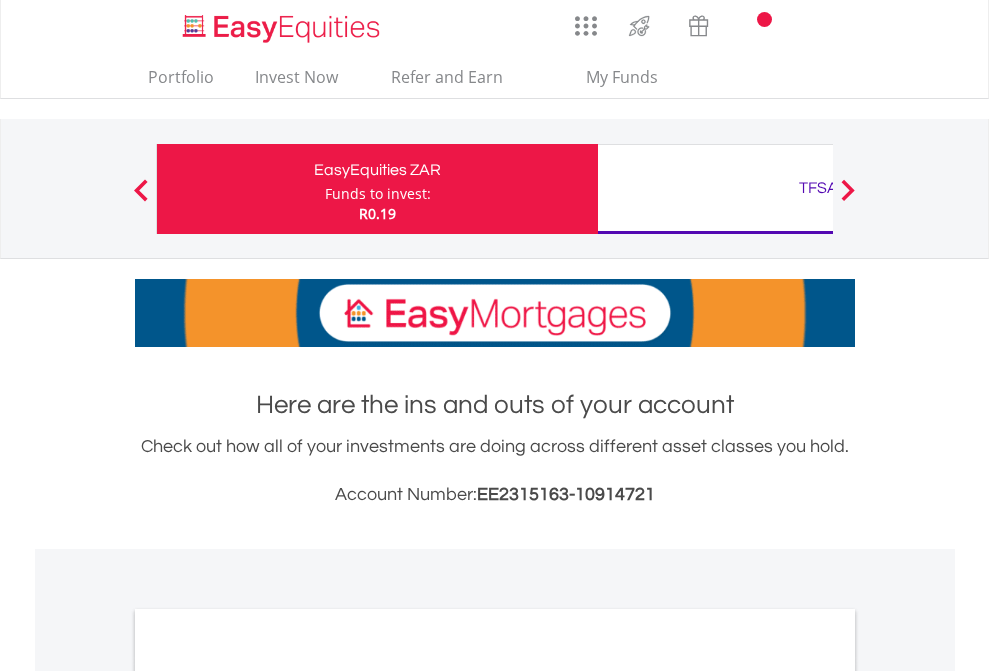 scroll, scrollTop: 0, scrollLeft: 0, axis: both 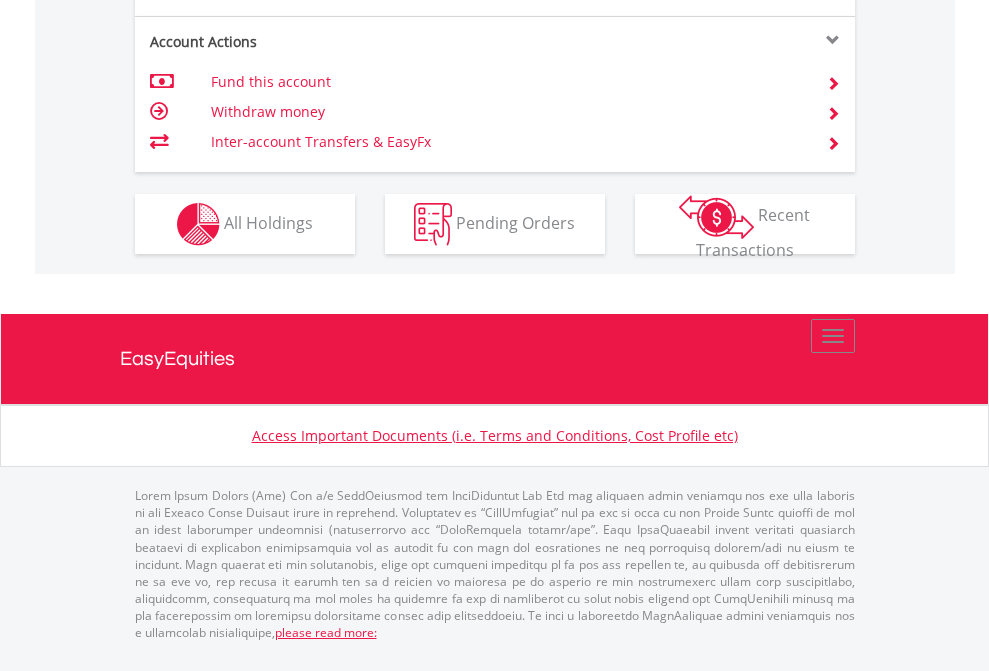 click on "Investment types" at bounding box center (706, -337) 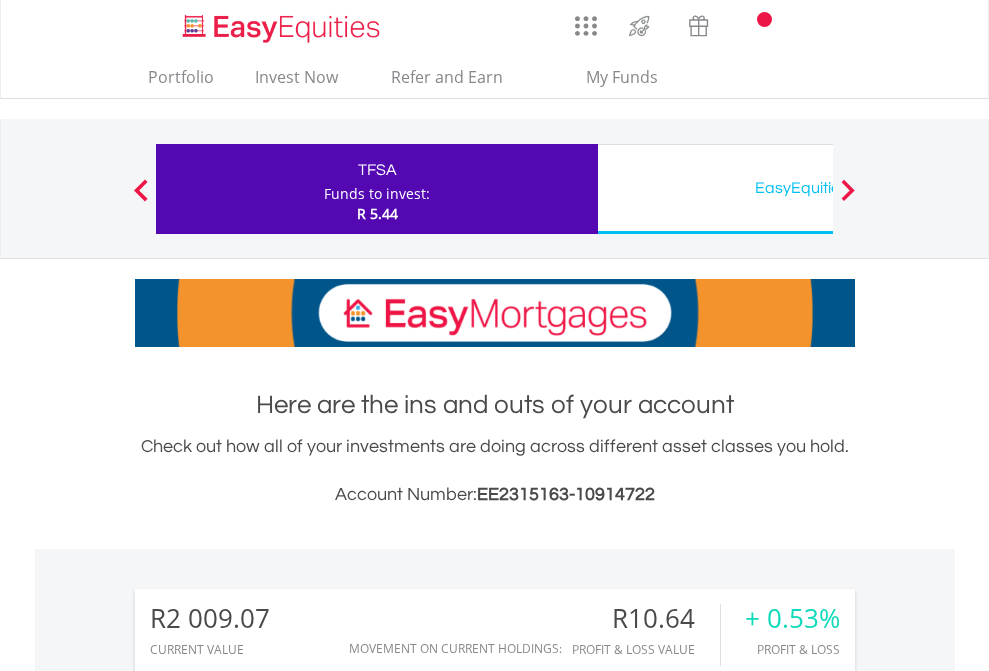 scroll, scrollTop: 0, scrollLeft: 0, axis: both 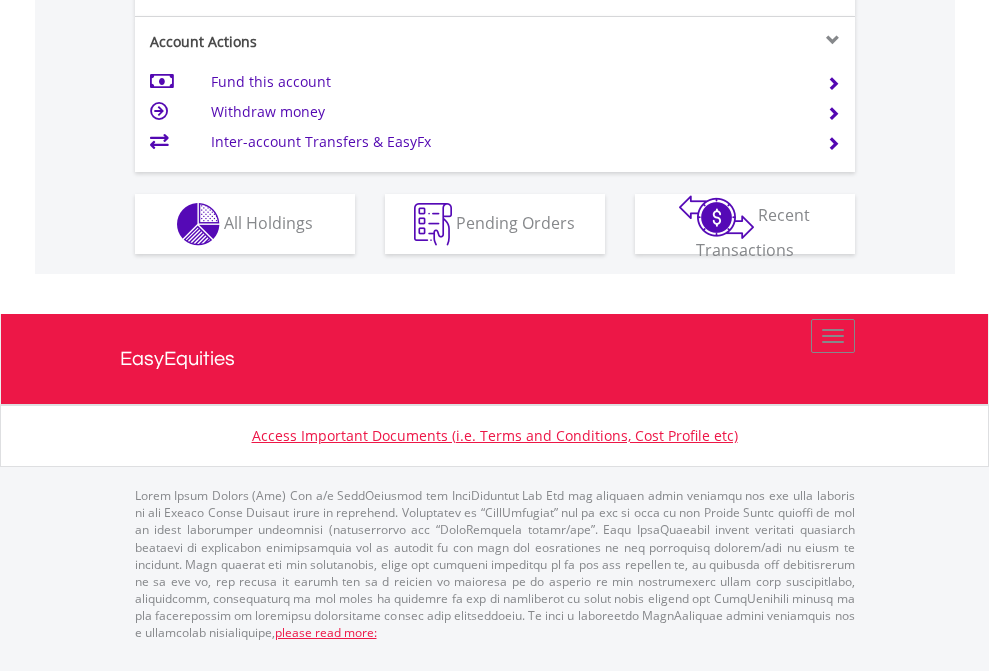 click on "Investment types" at bounding box center [706, -337] 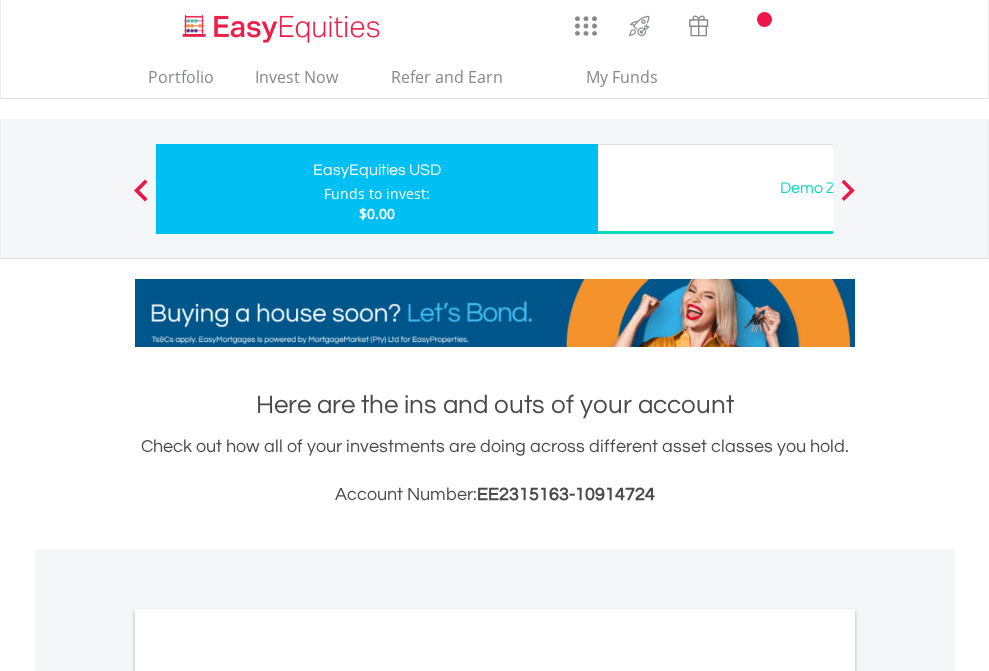scroll, scrollTop: 0, scrollLeft: 0, axis: both 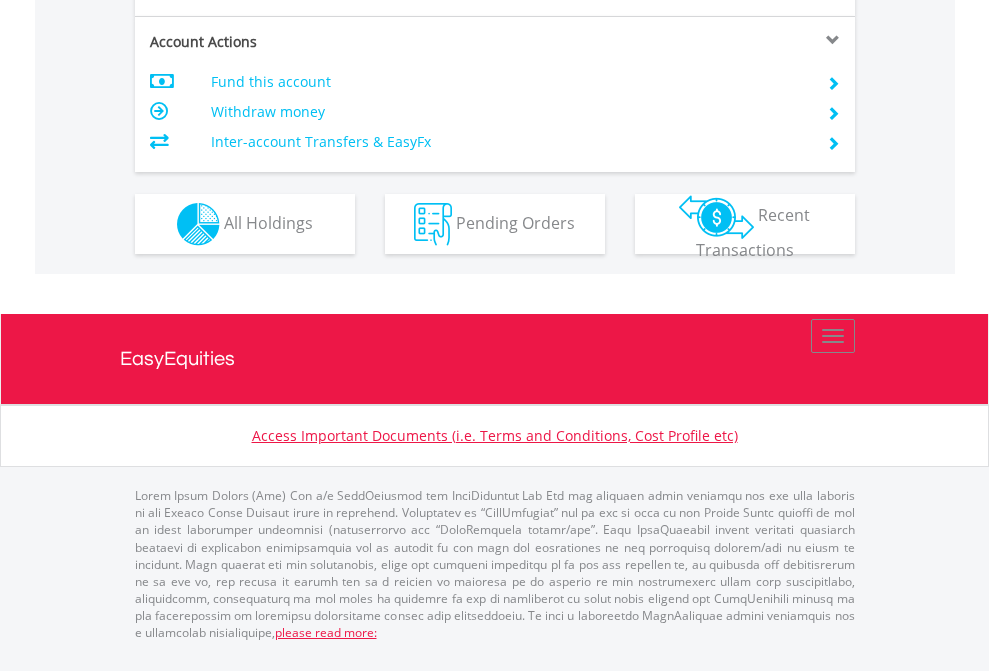 click on "Investment types" at bounding box center [706, -337] 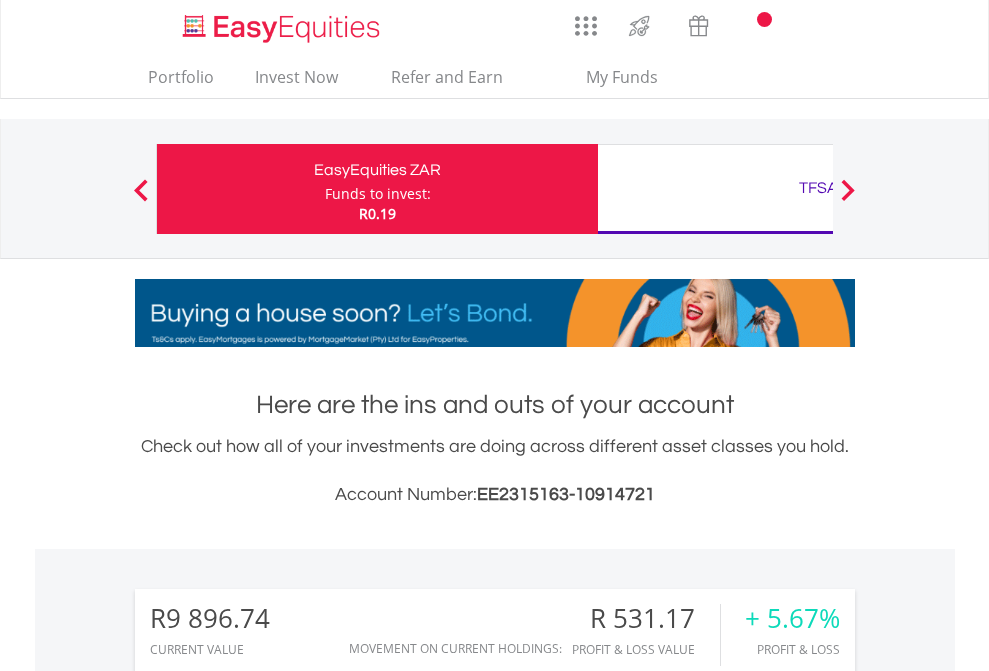 scroll, scrollTop: 1493, scrollLeft: 0, axis: vertical 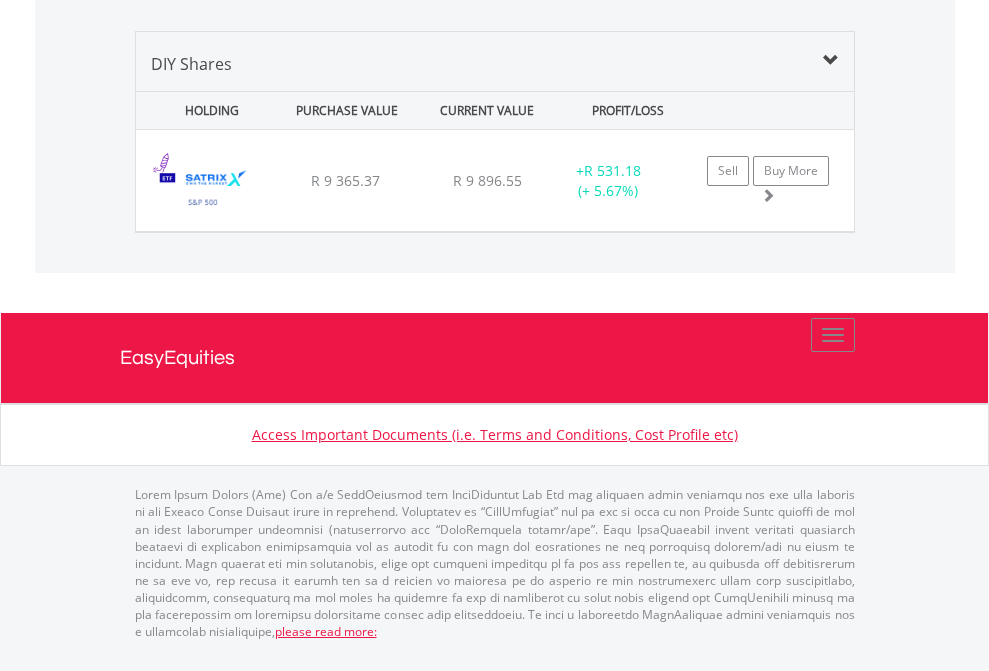 click on "TFSA" at bounding box center [818, -1339] 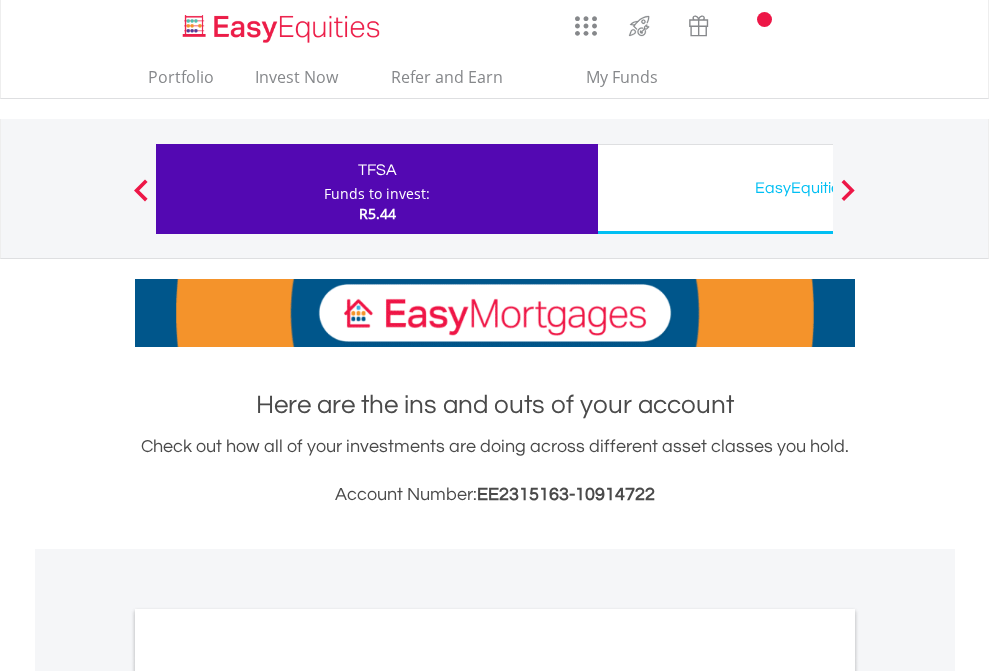 scroll, scrollTop: 0, scrollLeft: 0, axis: both 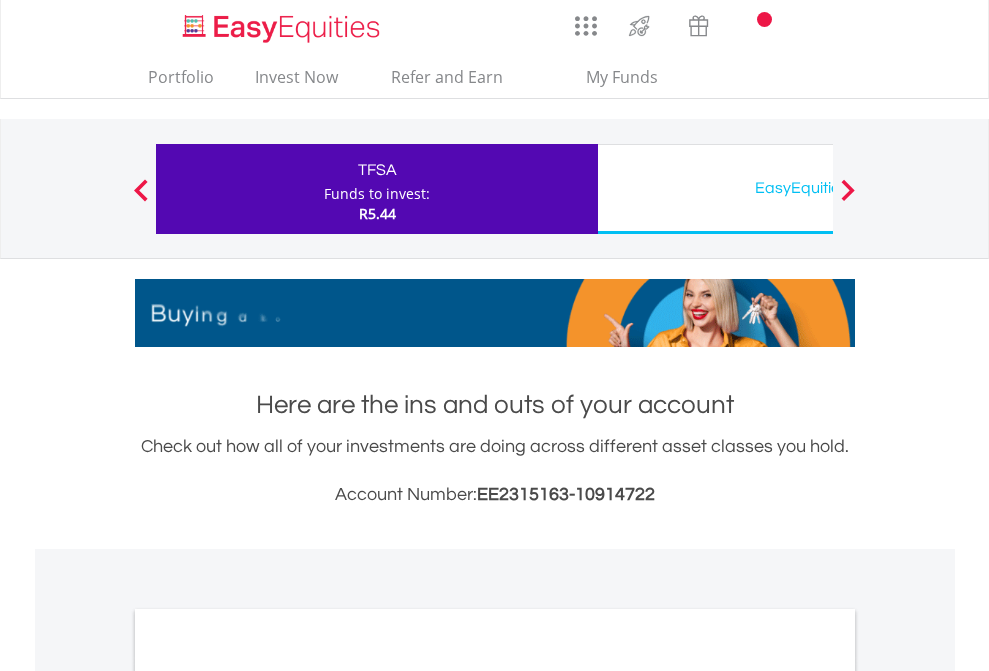 click on "All Holdings" at bounding box center [268, 1096] 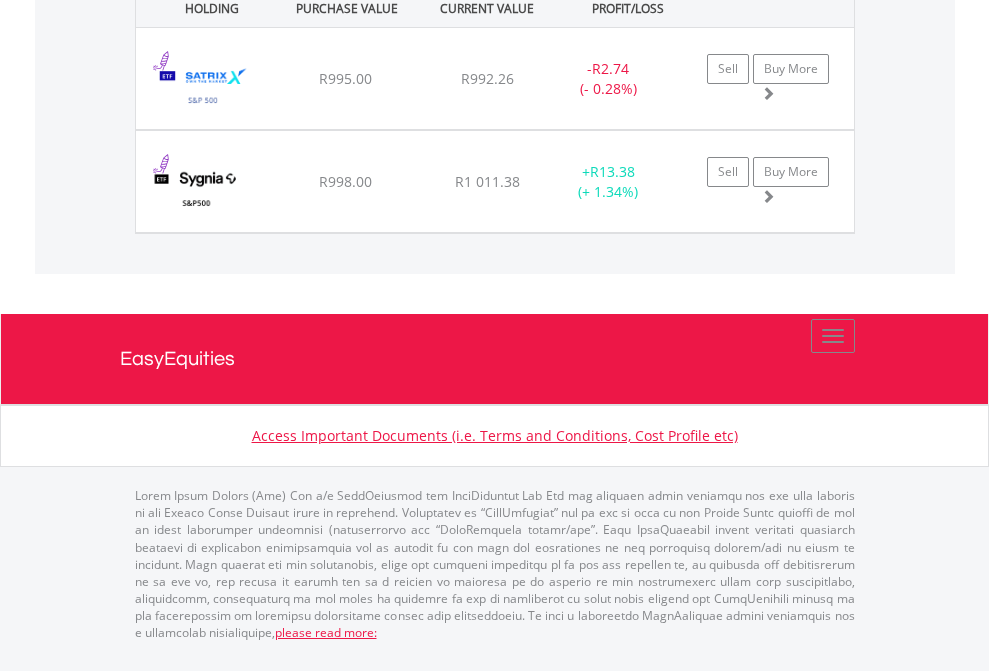 scroll, scrollTop: 2225, scrollLeft: 0, axis: vertical 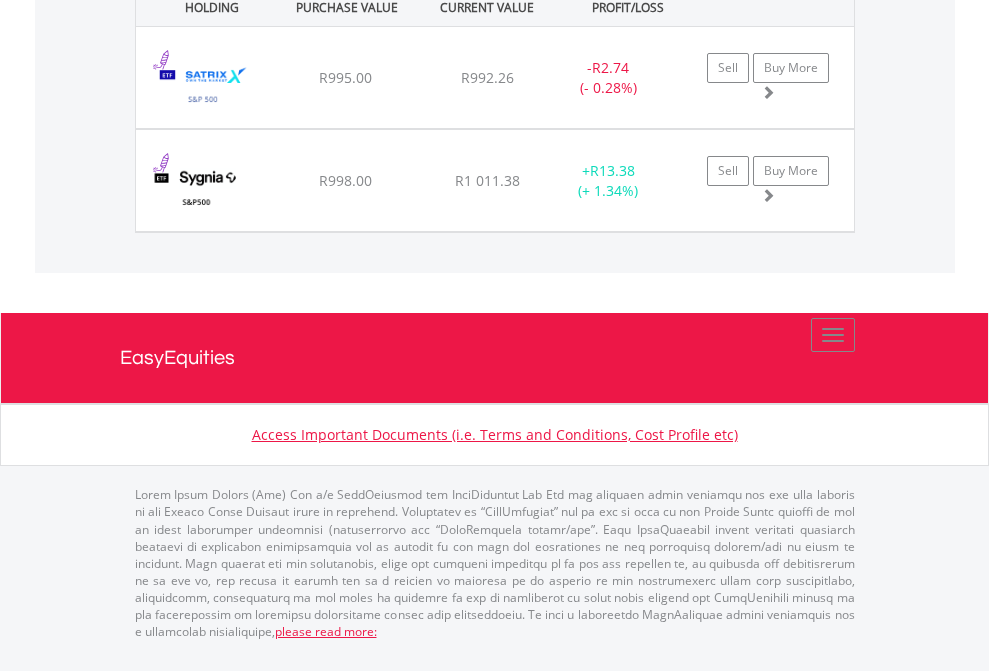 click on "EasyEquities USD" at bounding box center (818, -1442) 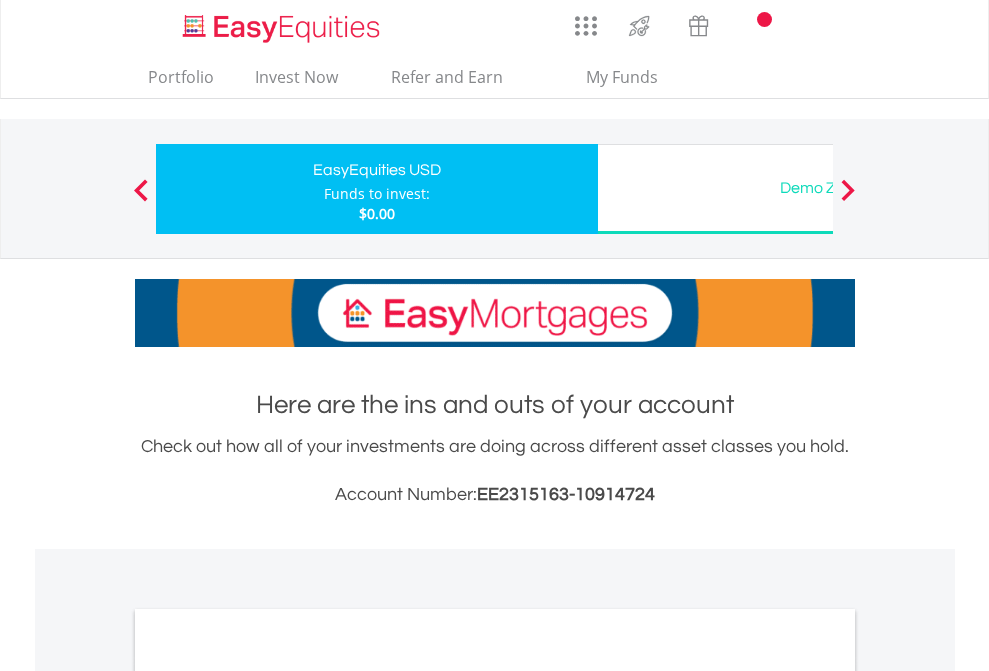 scroll, scrollTop: 1202, scrollLeft: 0, axis: vertical 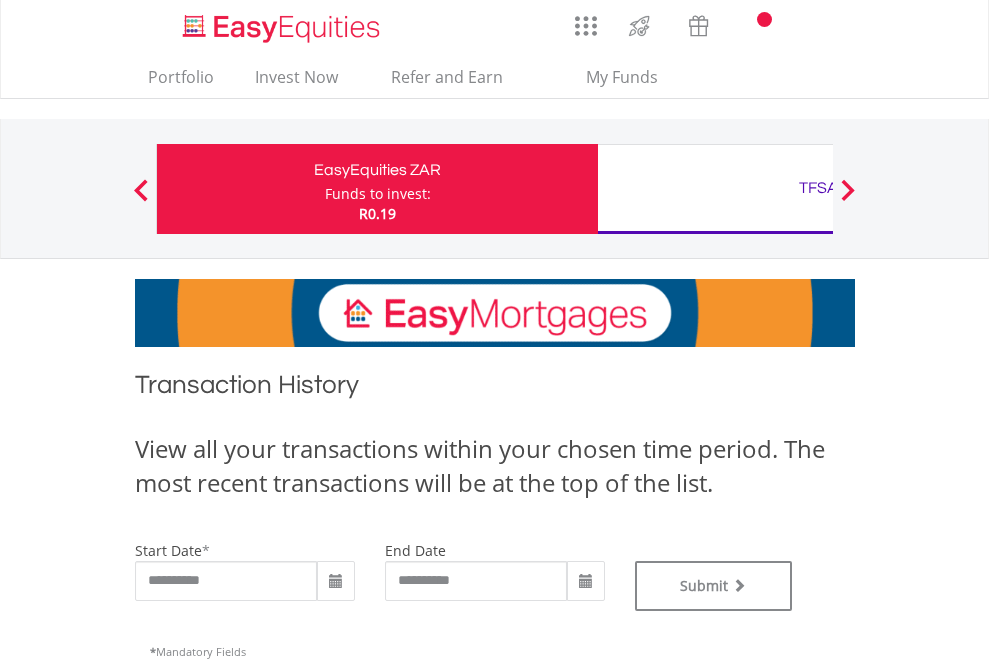 type on "**********" 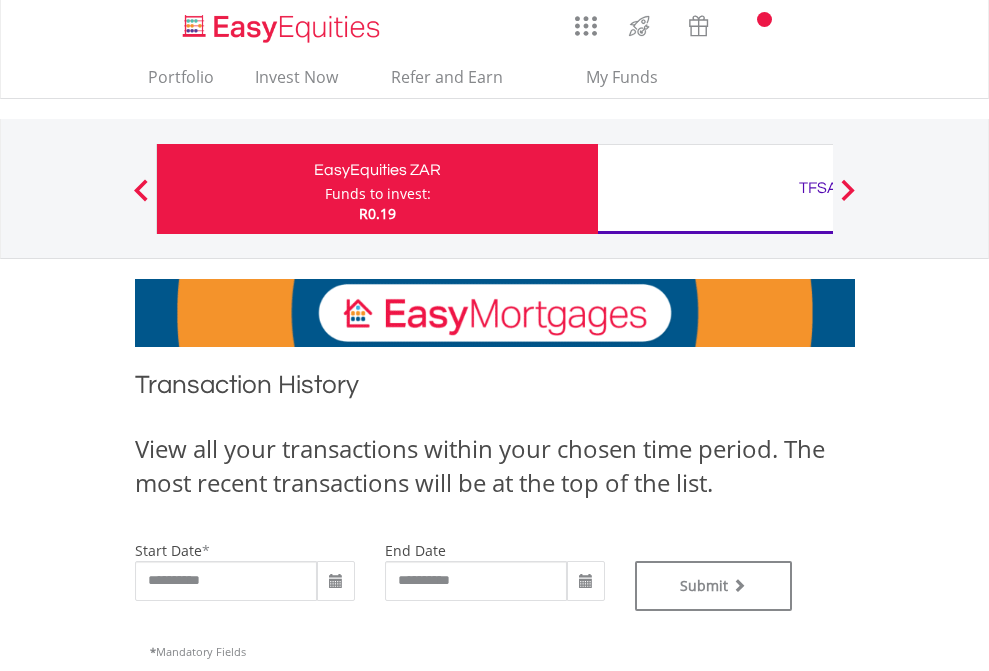 type on "**********" 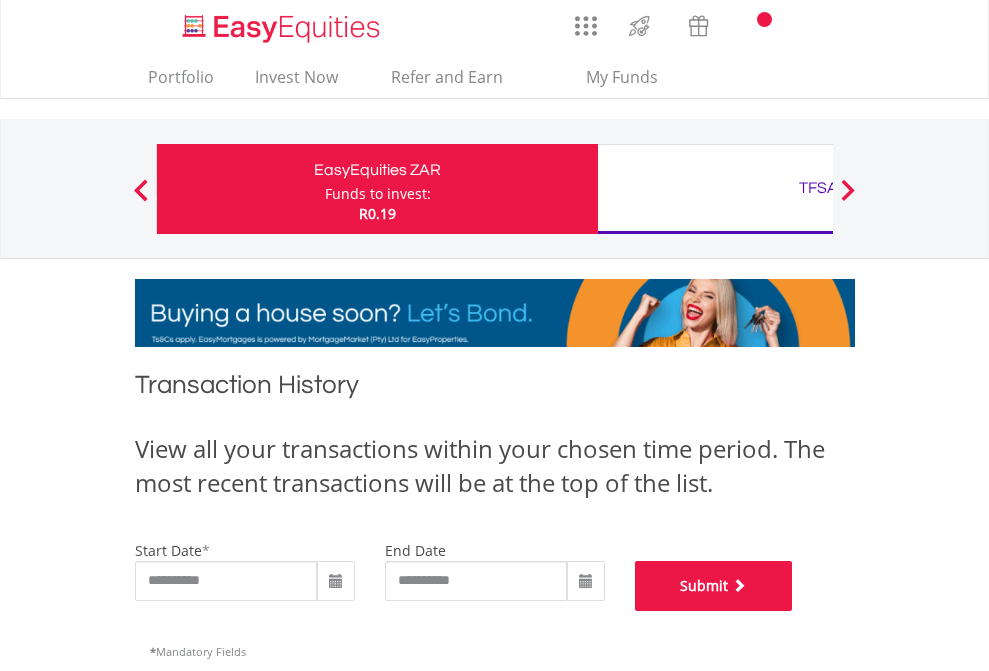 click on "Submit" at bounding box center [714, 586] 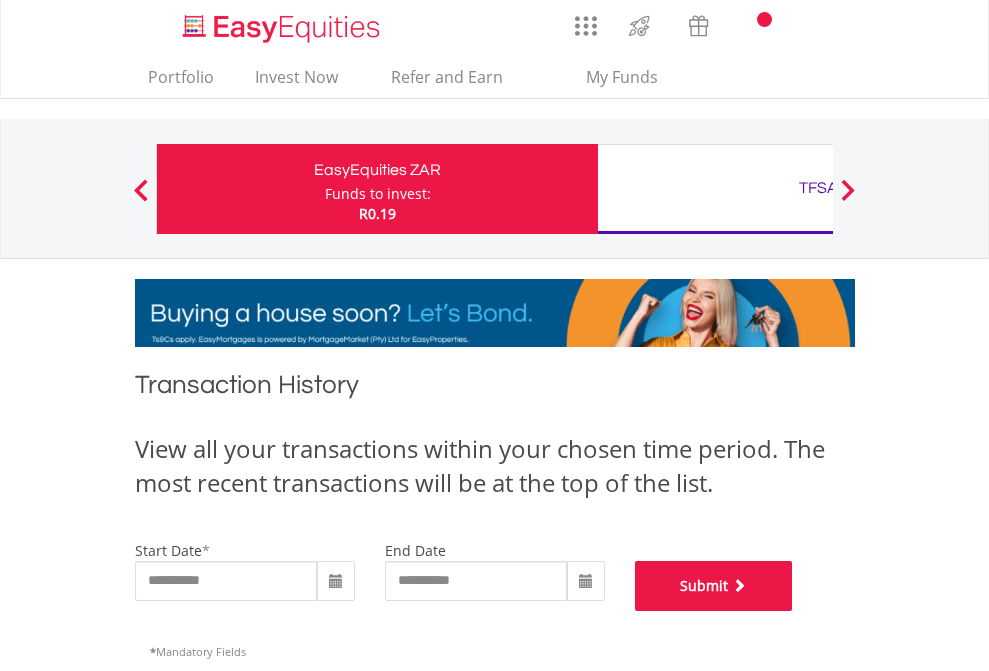 scroll, scrollTop: 811, scrollLeft: 0, axis: vertical 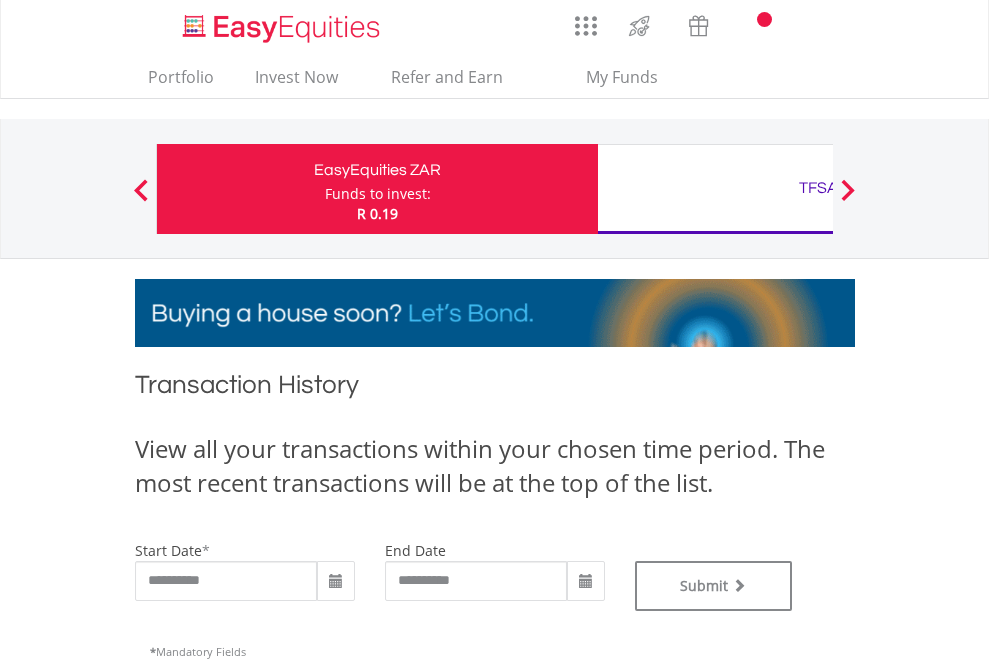 click on "TFSA" at bounding box center (818, 188) 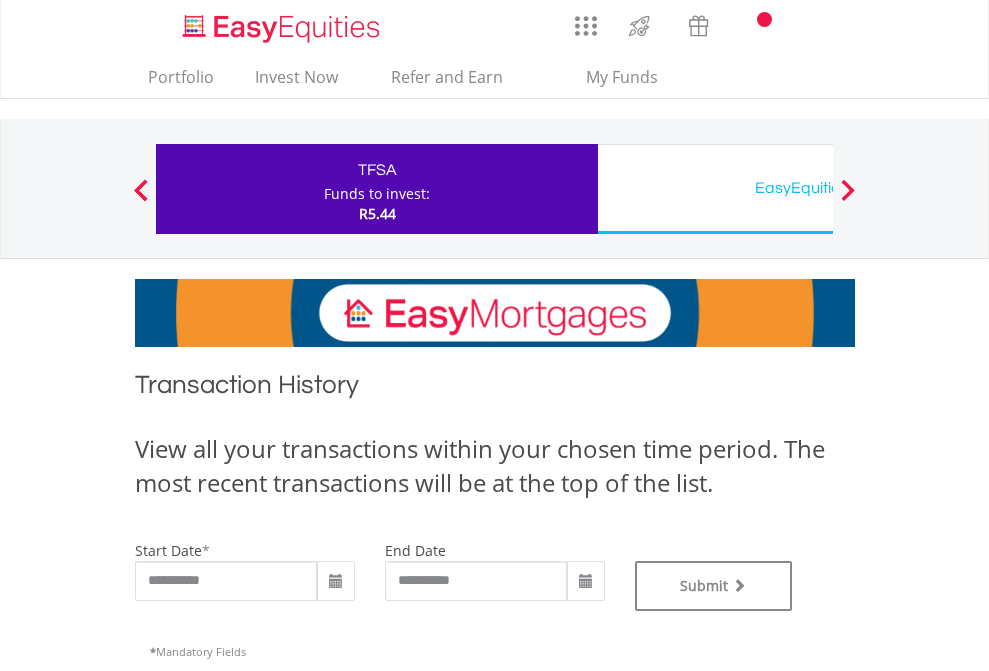 scroll, scrollTop: 0, scrollLeft: 0, axis: both 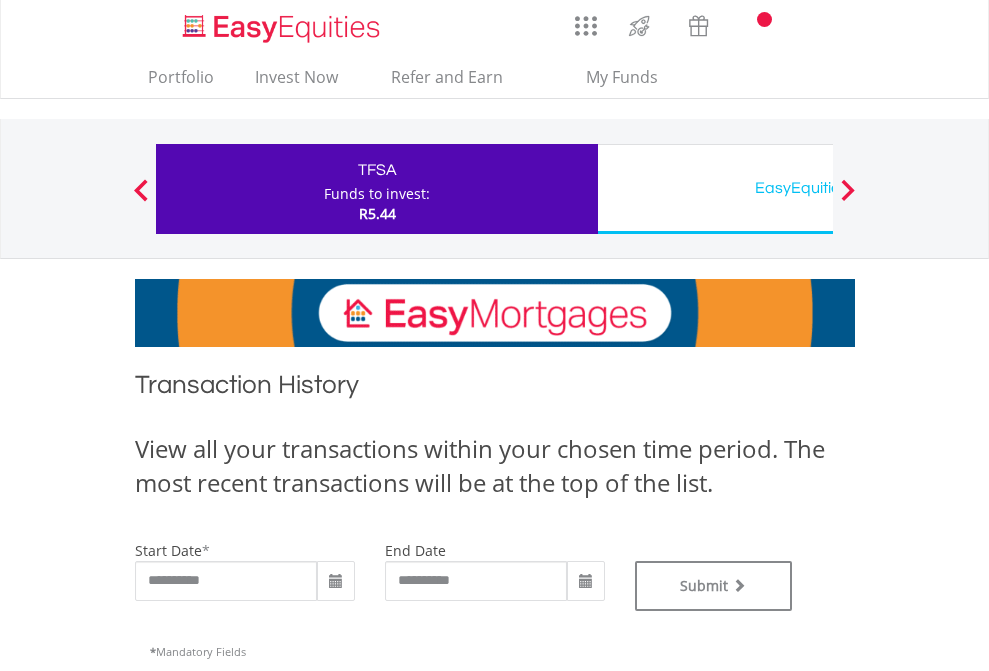 type on "**********" 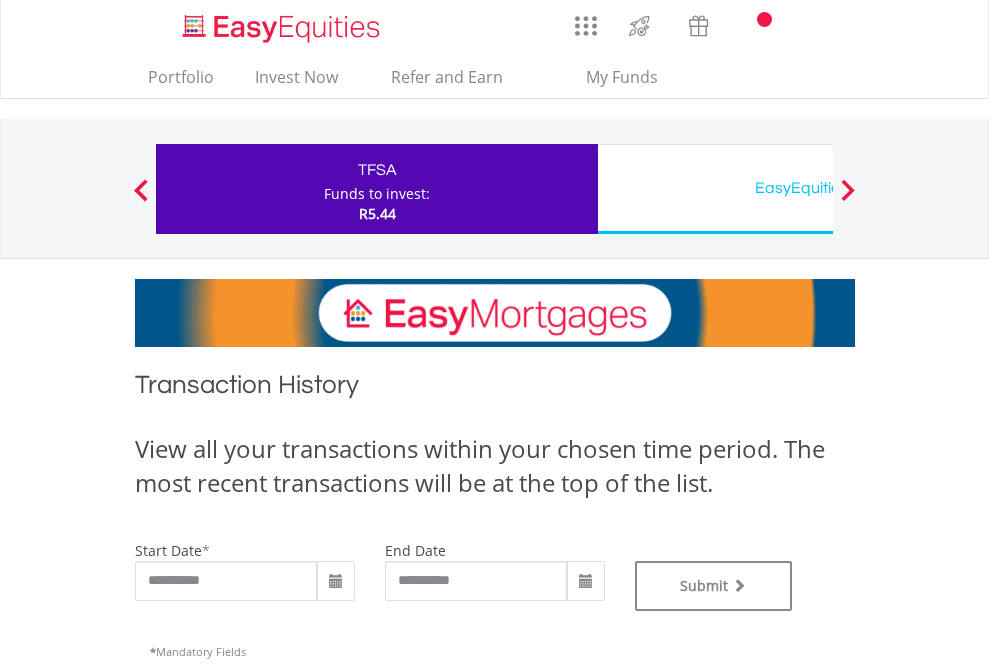 type on "**********" 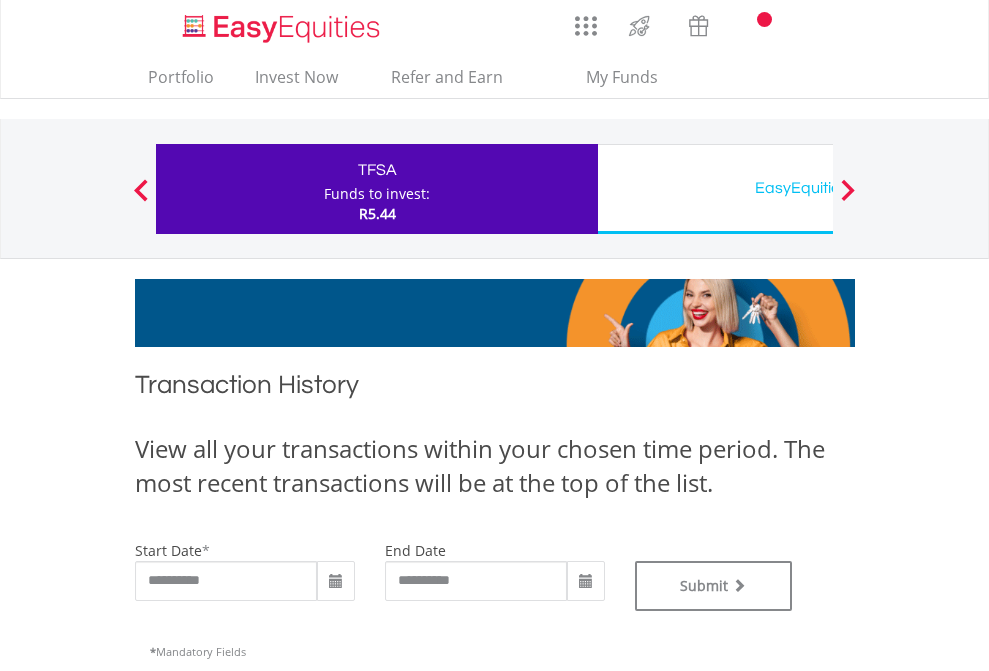 scroll, scrollTop: 811, scrollLeft: 0, axis: vertical 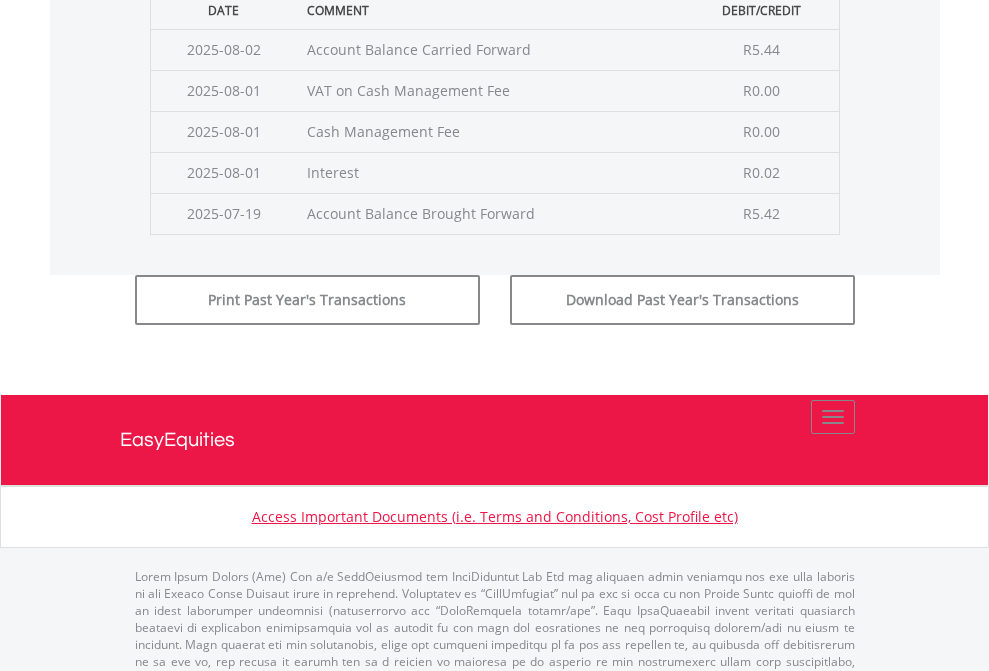 click on "Submit" at bounding box center [714, -225] 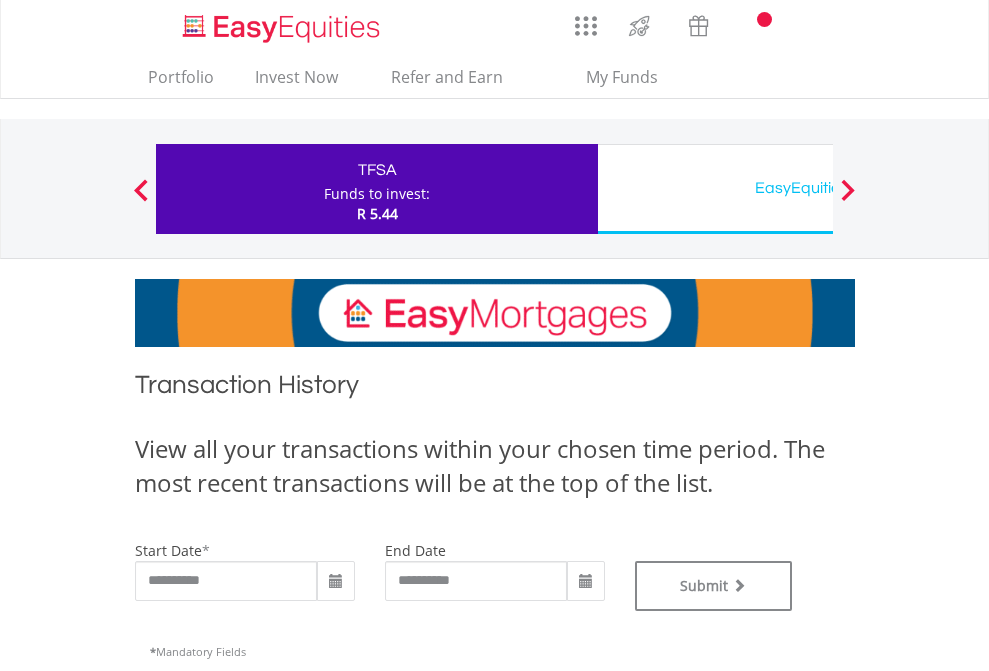 scroll, scrollTop: 0, scrollLeft: 0, axis: both 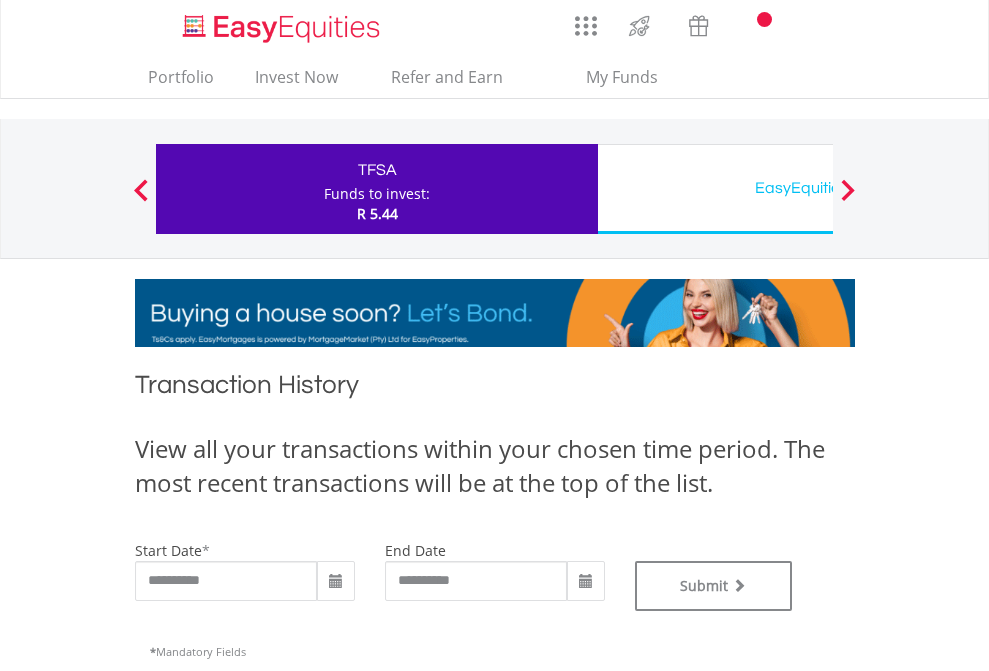 click on "EasyEquities USD" at bounding box center (818, 188) 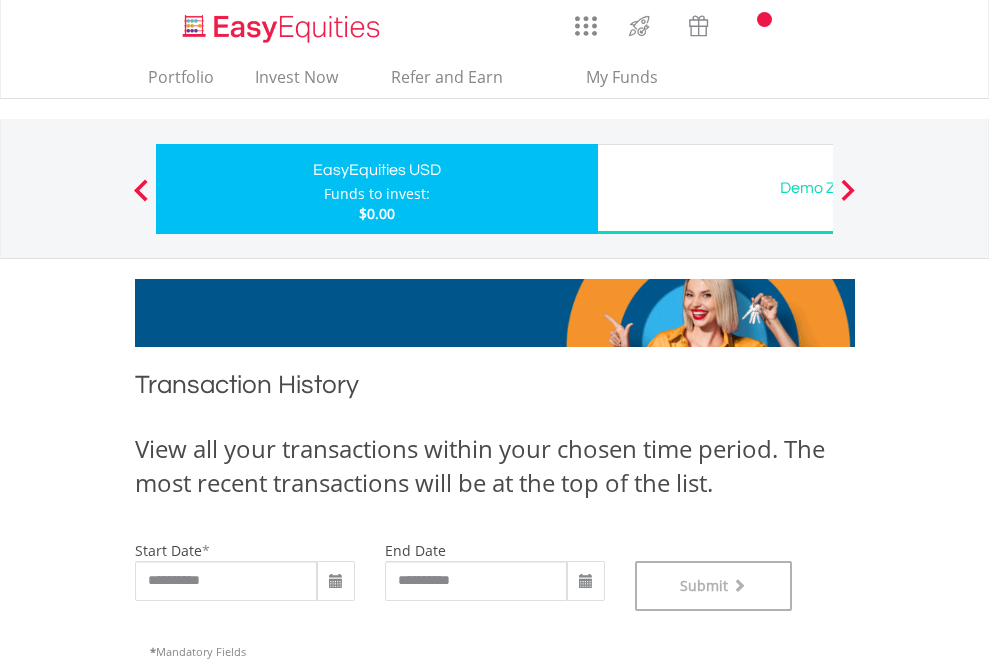 scroll, scrollTop: 811, scrollLeft: 0, axis: vertical 